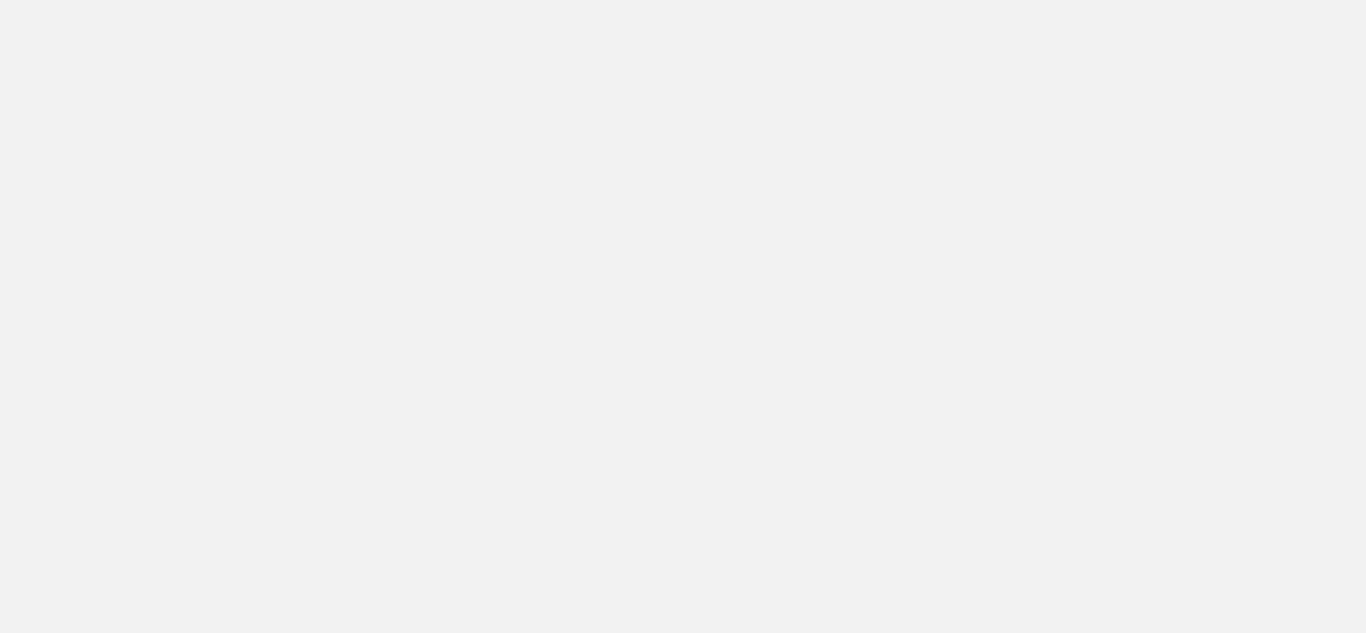 scroll, scrollTop: 0, scrollLeft: 0, axis: both 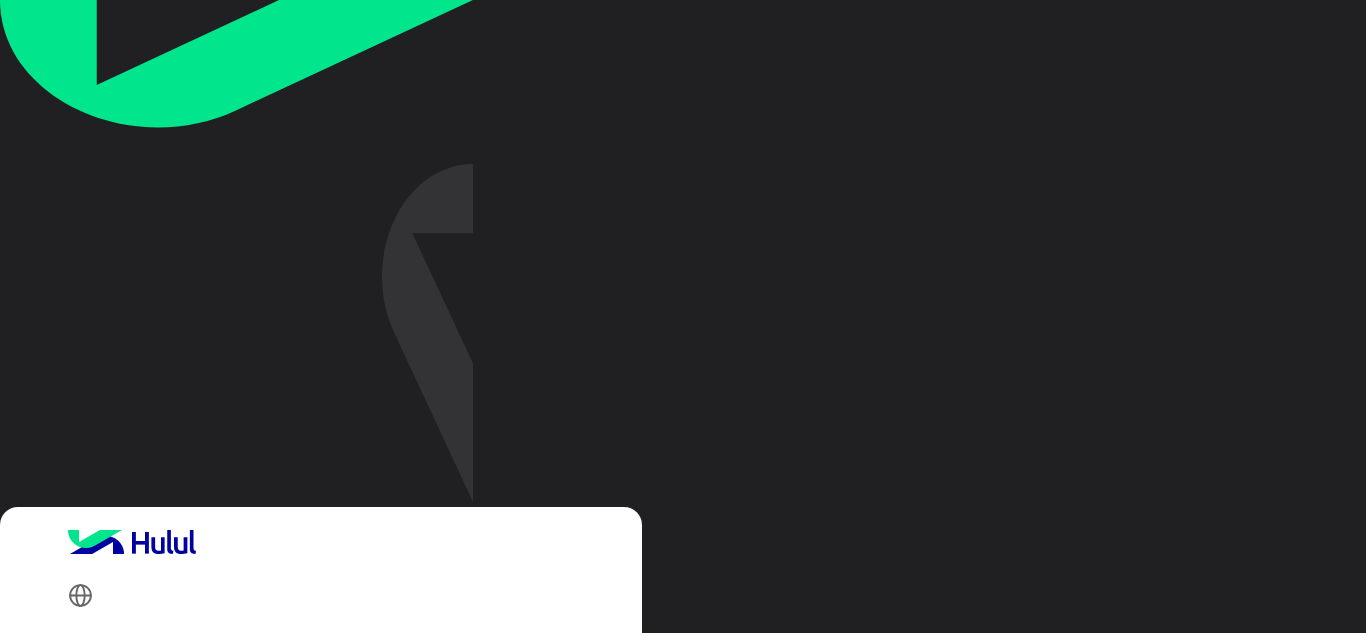 click at bounding box center (237, 251) 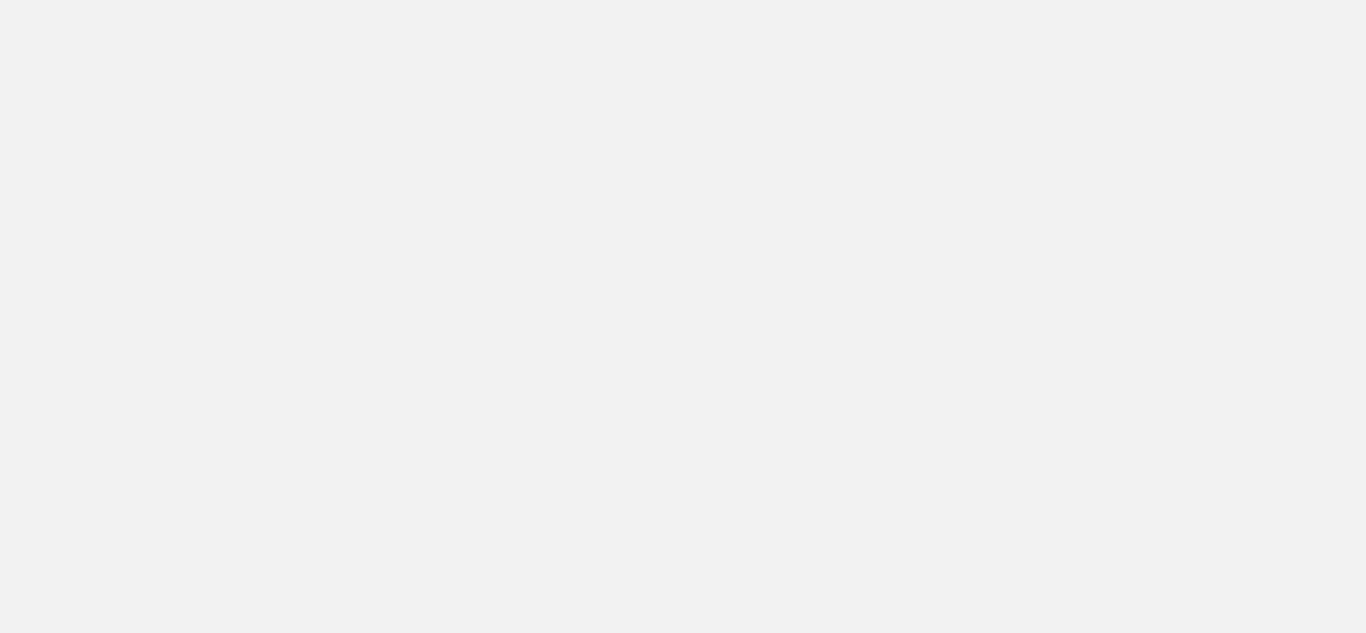 scroll, scrollTop: 0, scrollLeft: 0, axis: both 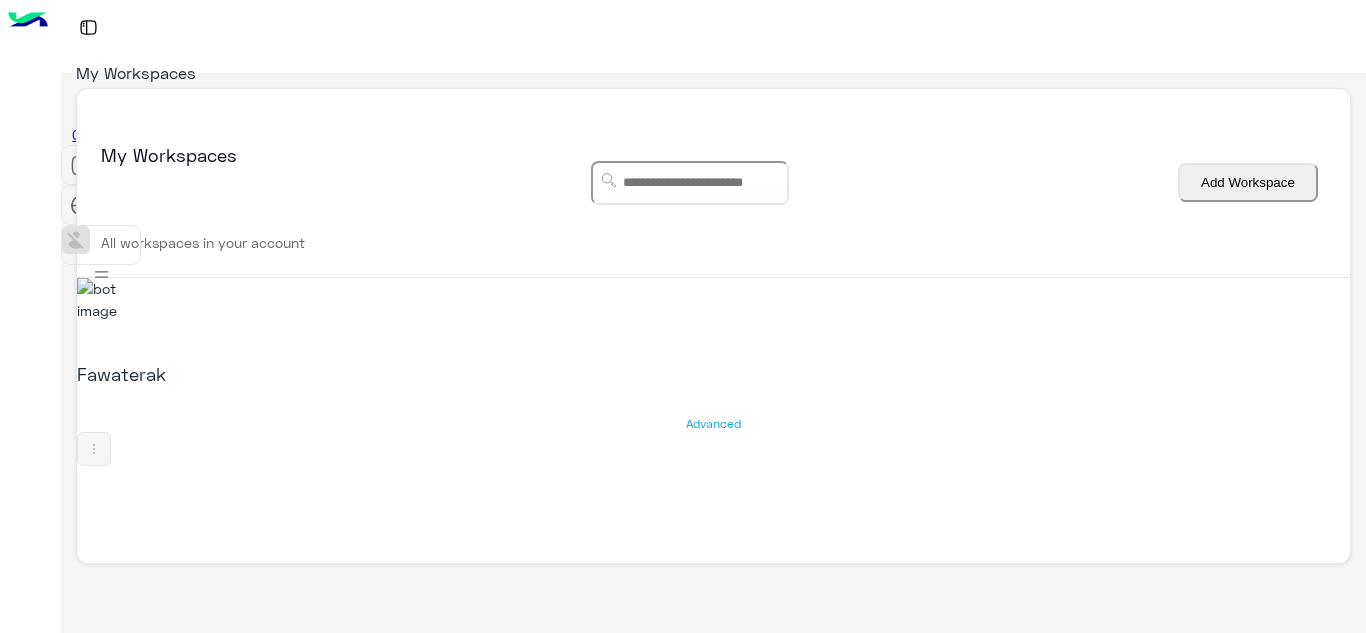 click on "Fawaterak" at bounding box center [306, 374] 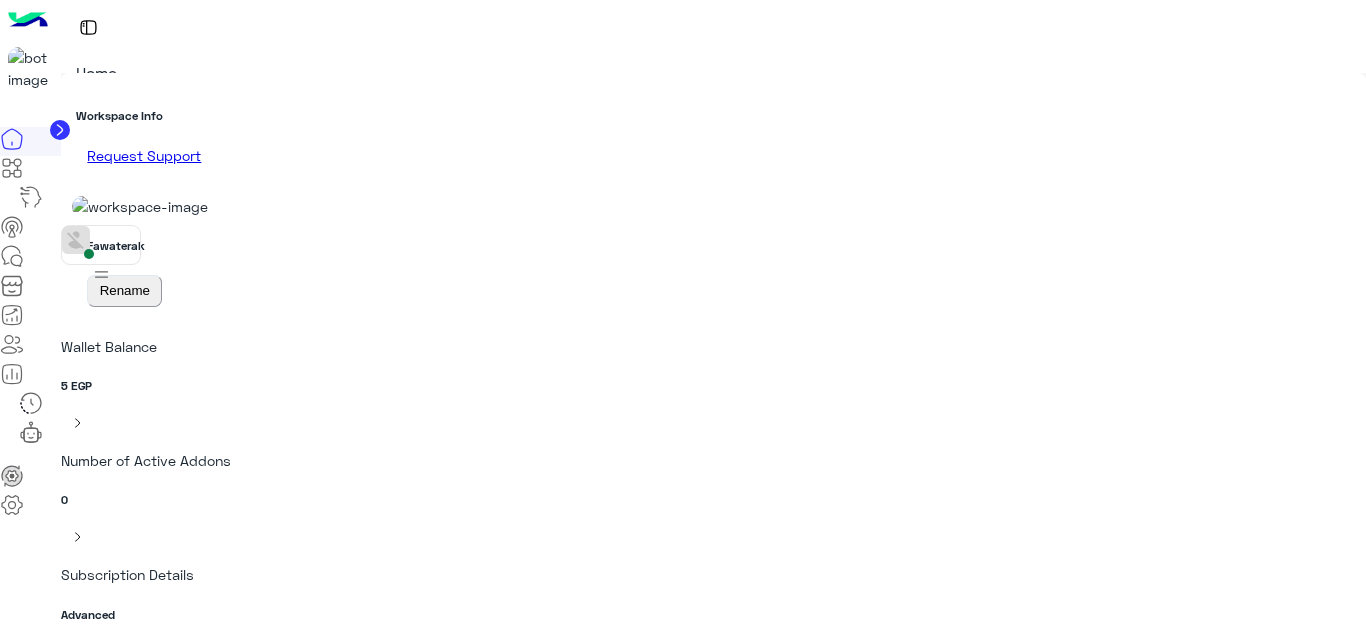 click at bounding box center (12, 256) 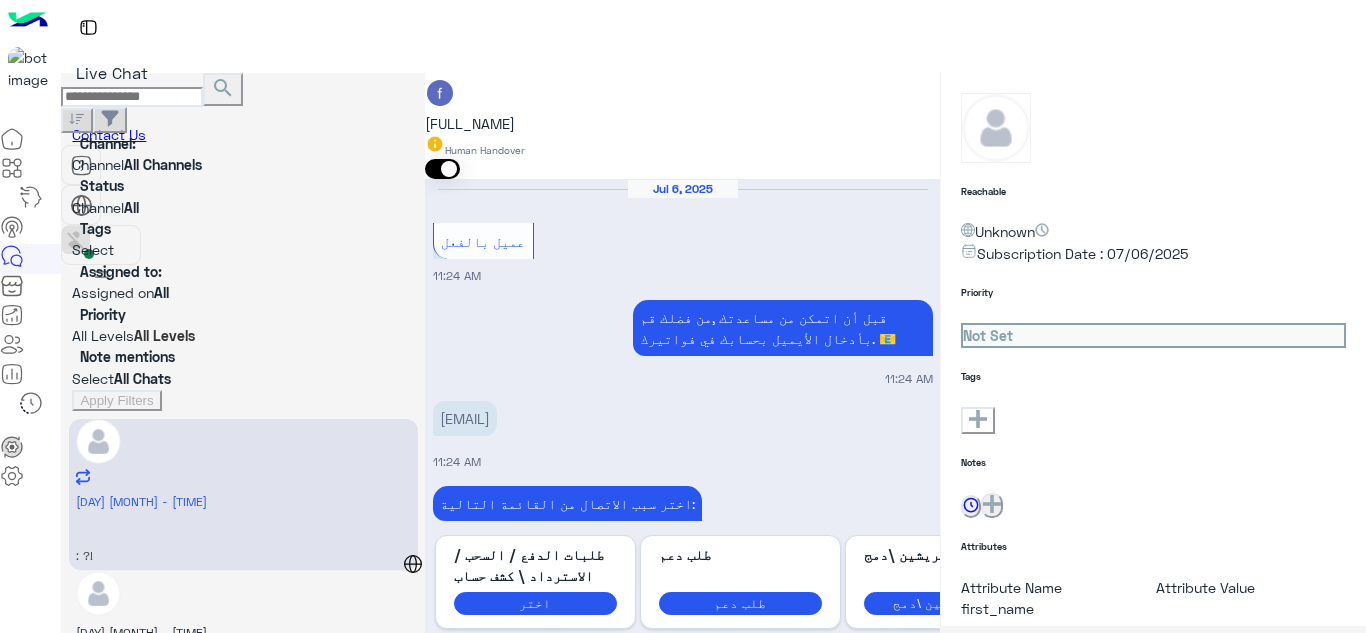 scroll, scrollTop: 488, scrollLeft: 0, axis: vertical 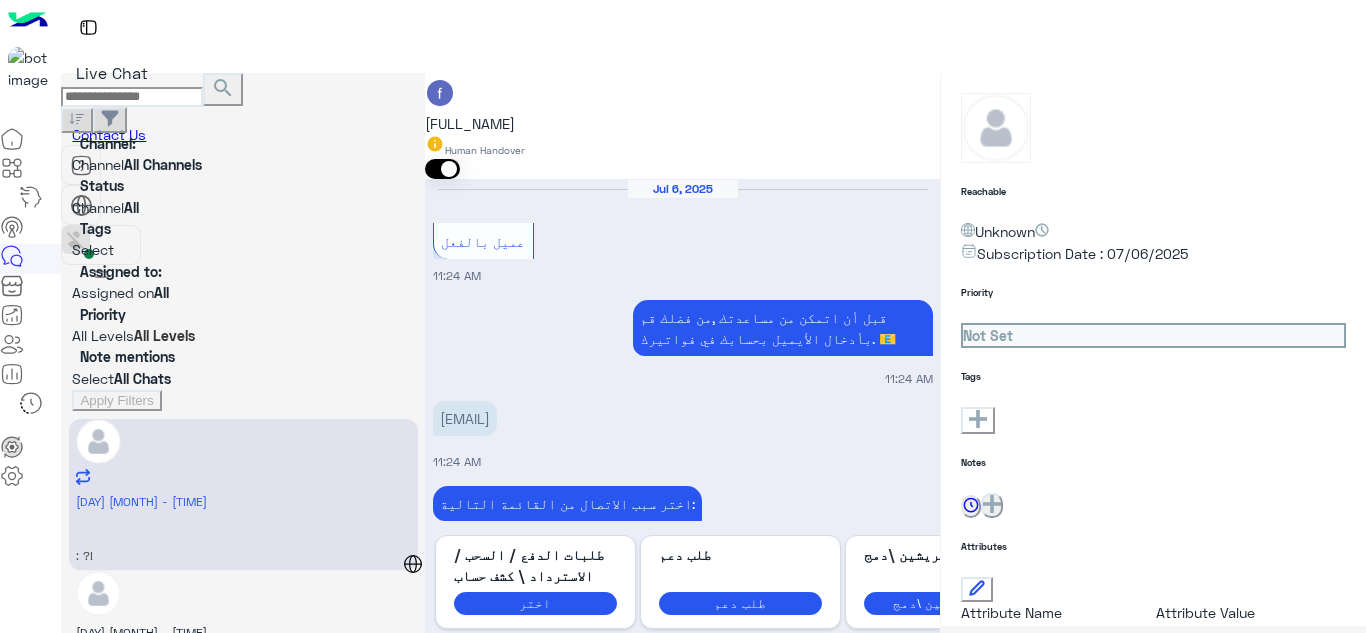 click on "تمام" at bounding box center [456, 1076] 